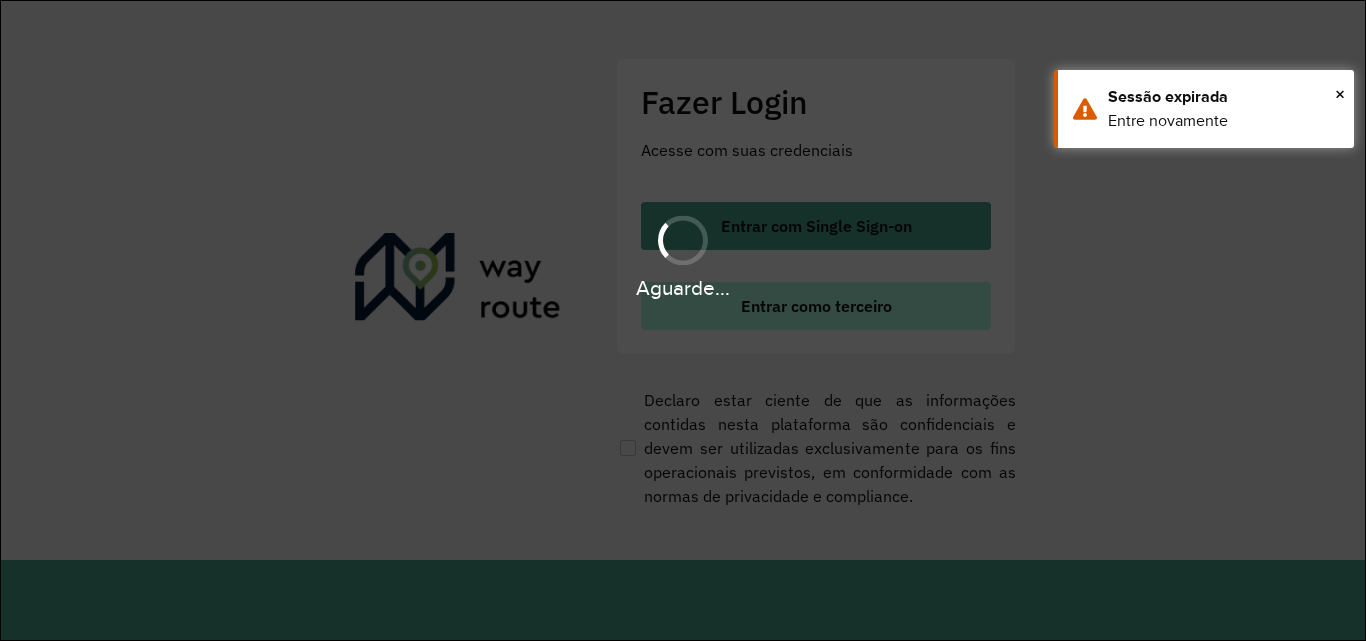 scroll, scrollTop: 0, scrollLeft: 0, axis: both 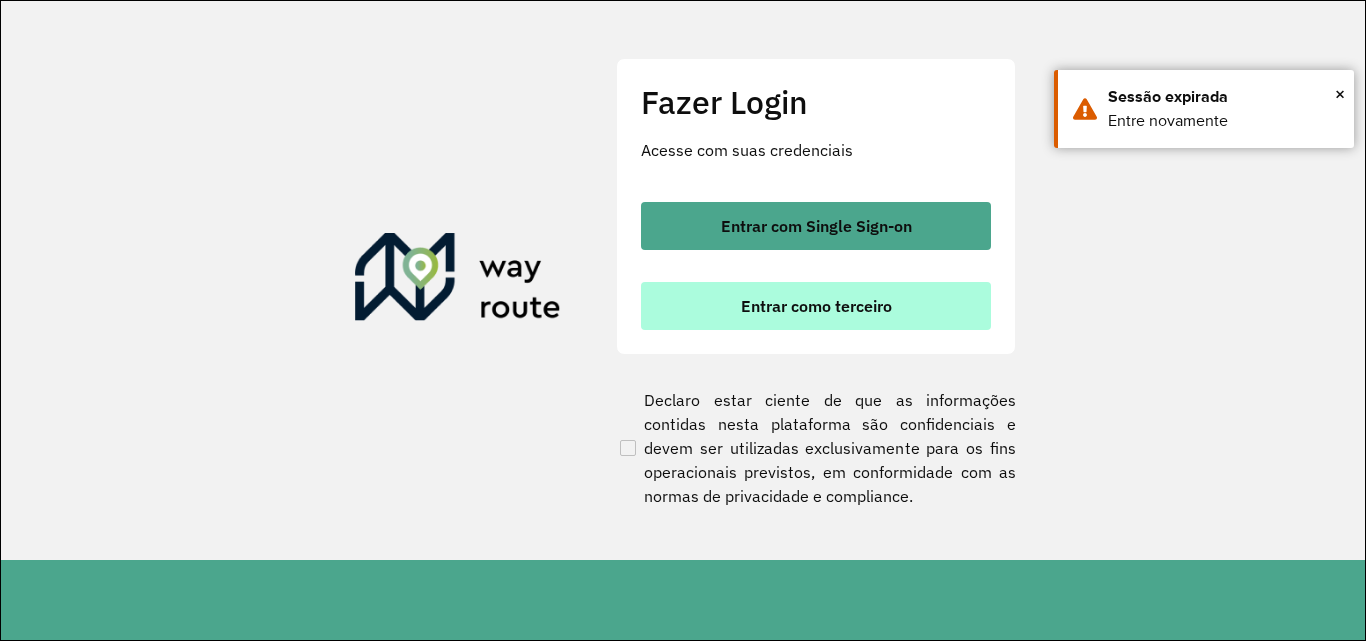 click on "Entrar como terceiro" at bounding box center [816, 306] 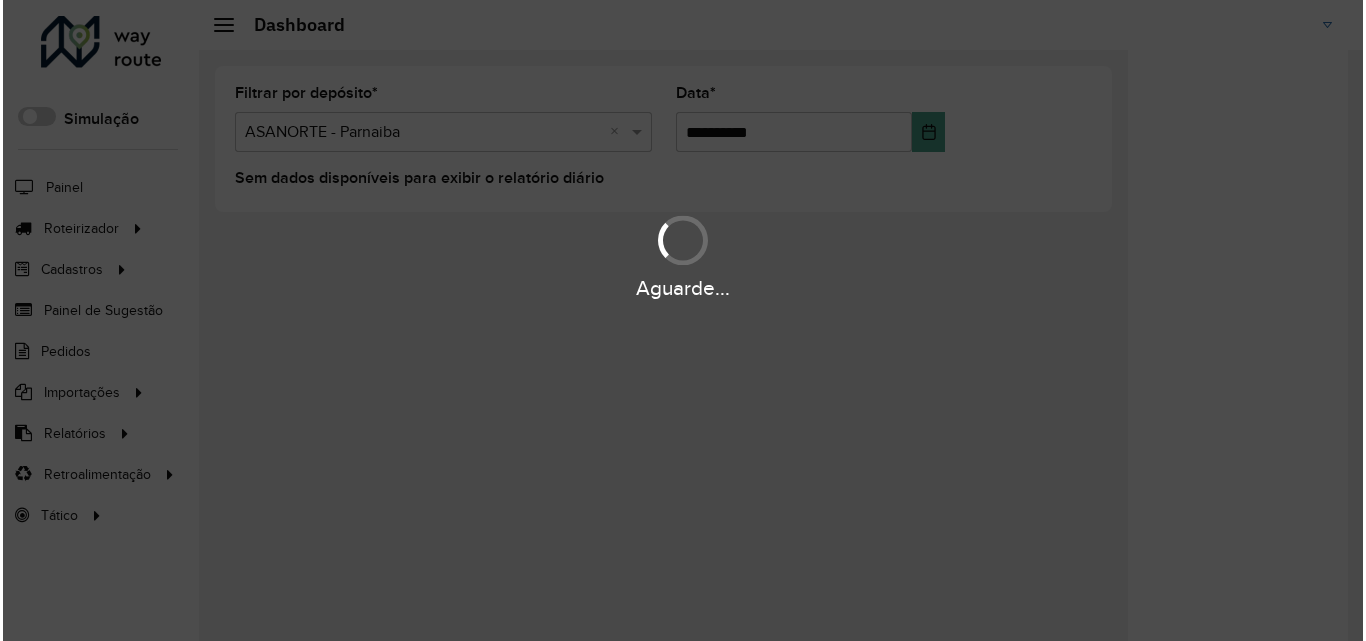 scroll, scrollTop: 0, scrollLeft: 0, axis: both 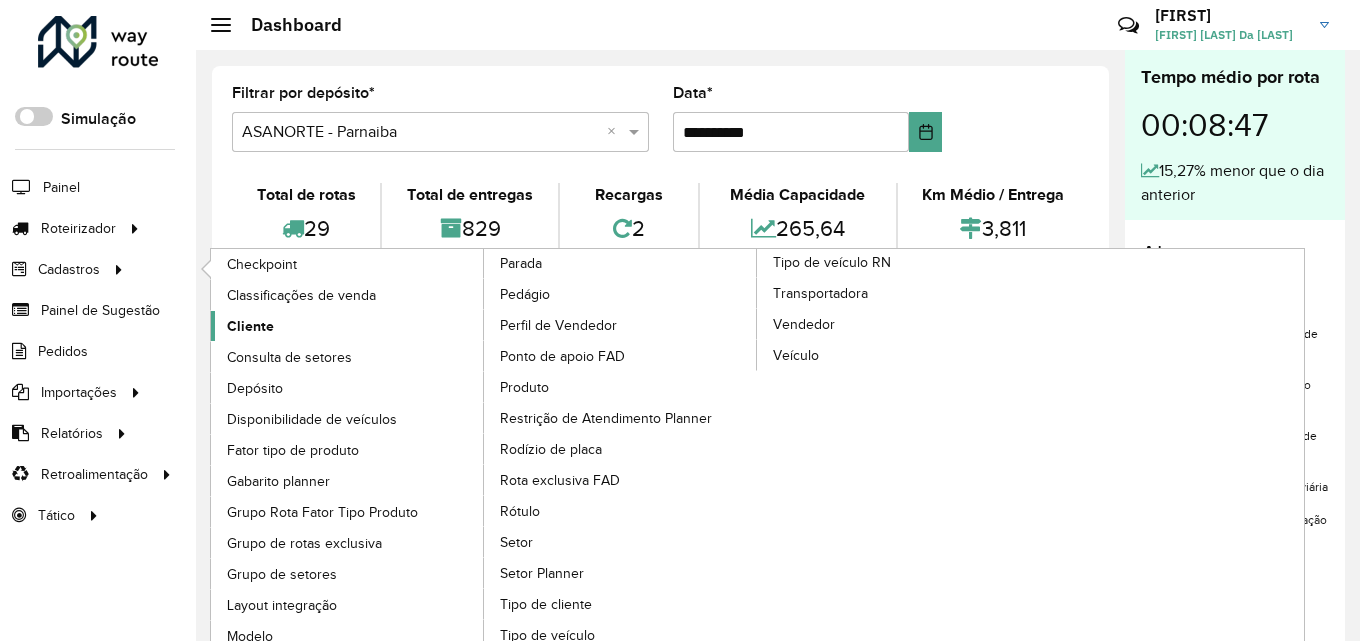 click on "Cliente" 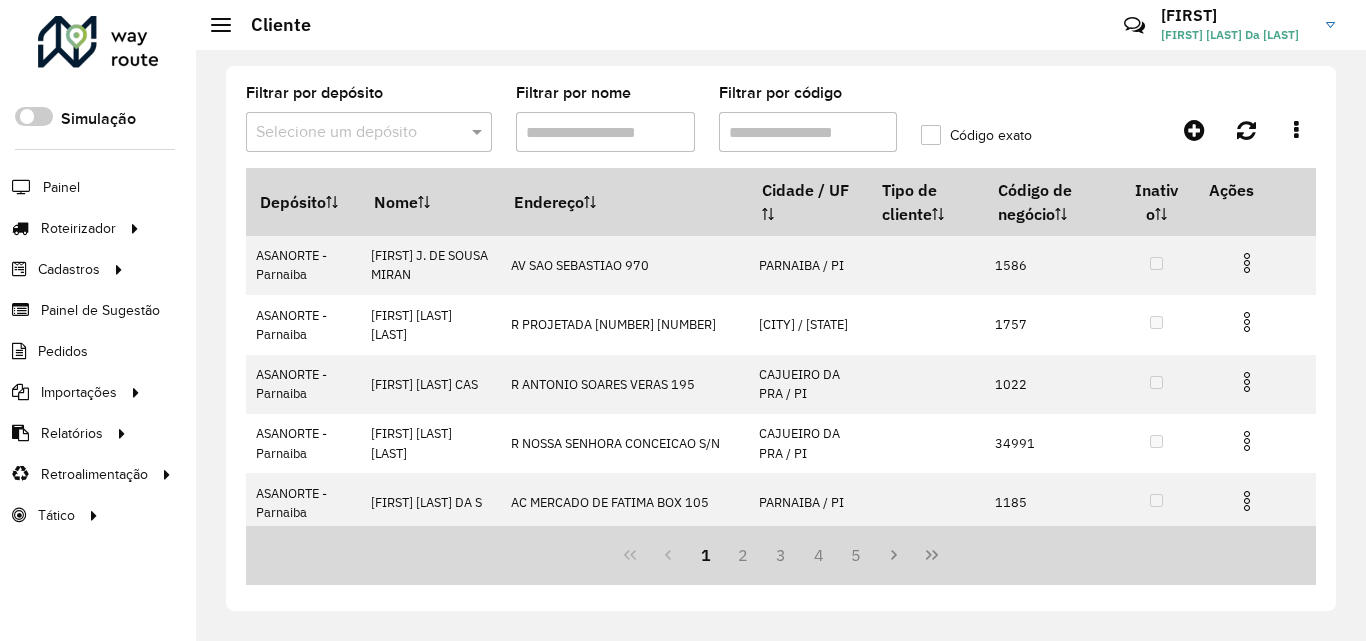 click on "Filtrar por código" at bounding box center (808, 132) 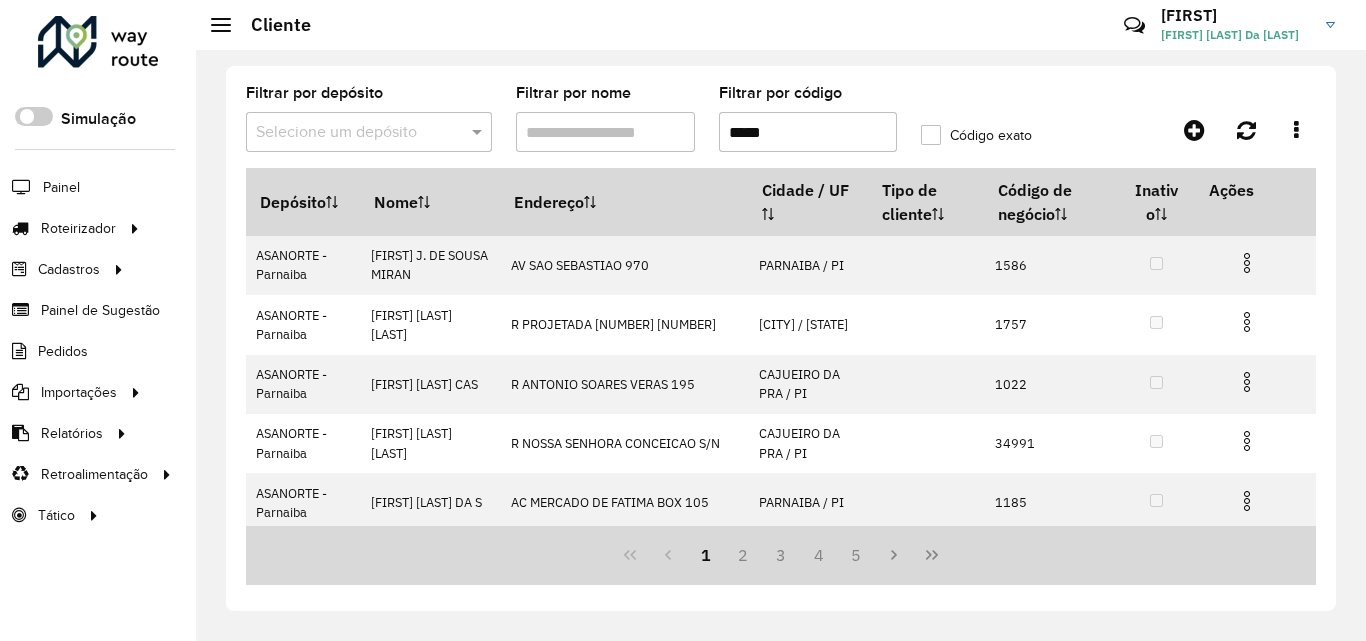 type on "*****" 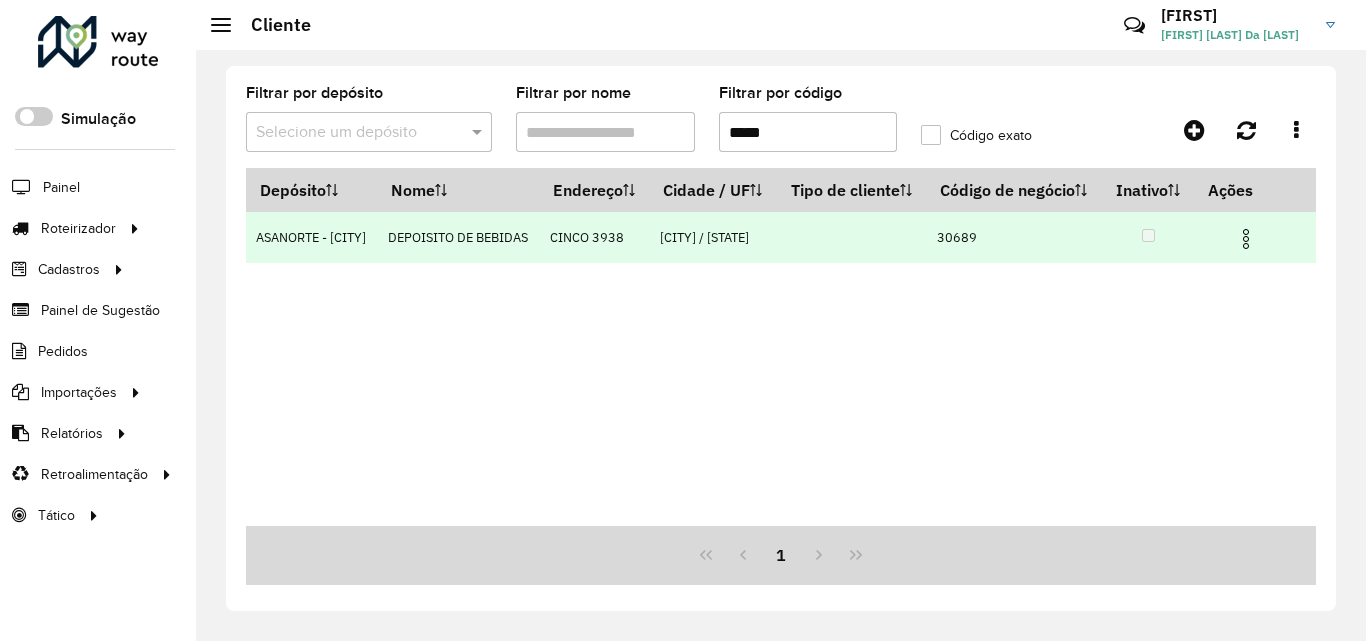 click at bounding box center [1246, 239] 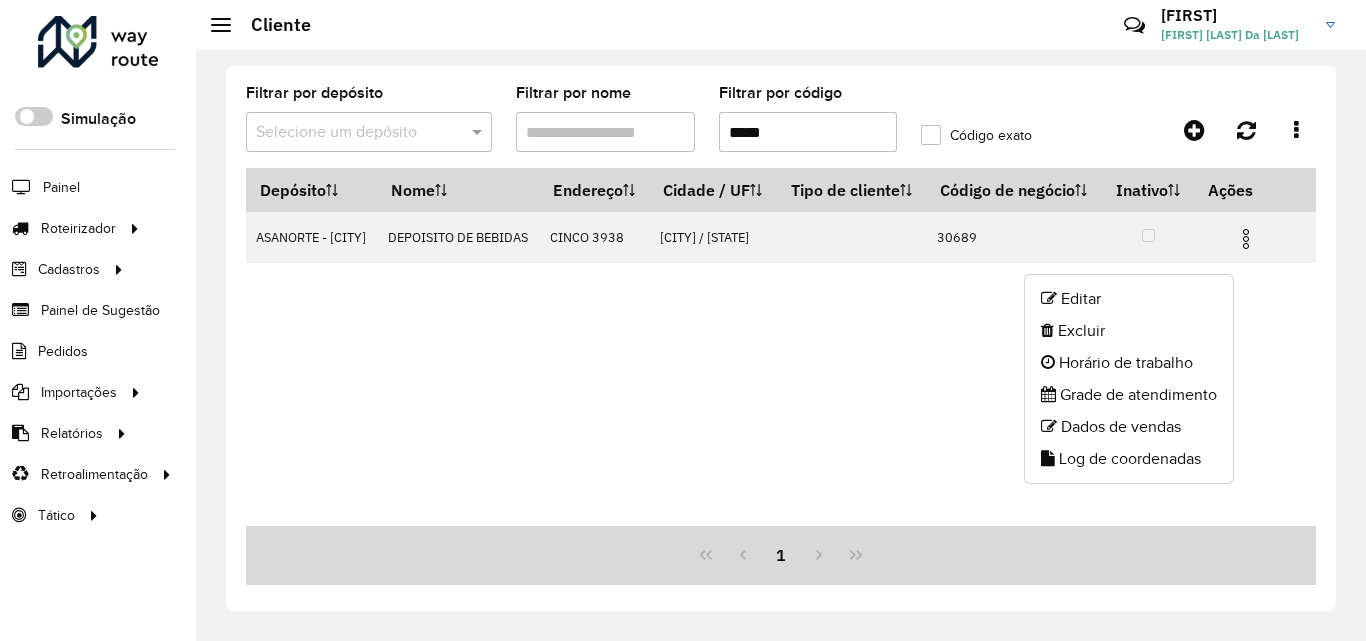 click on "Editar" 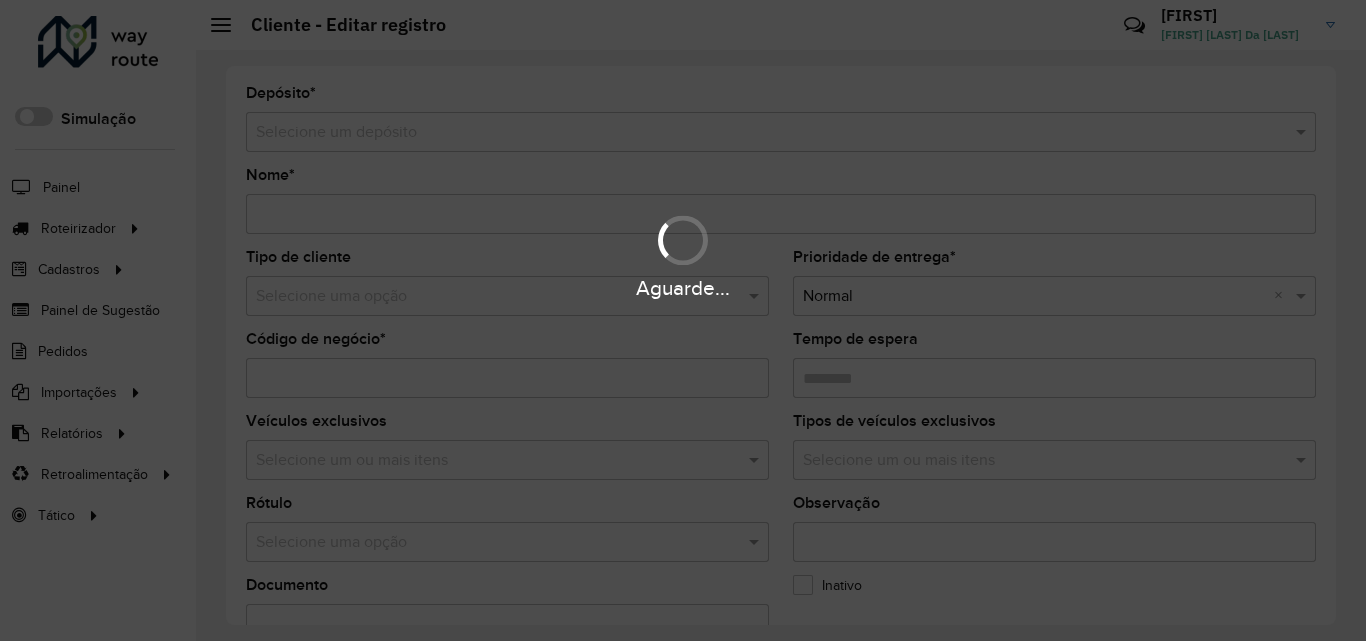 type on "**********" 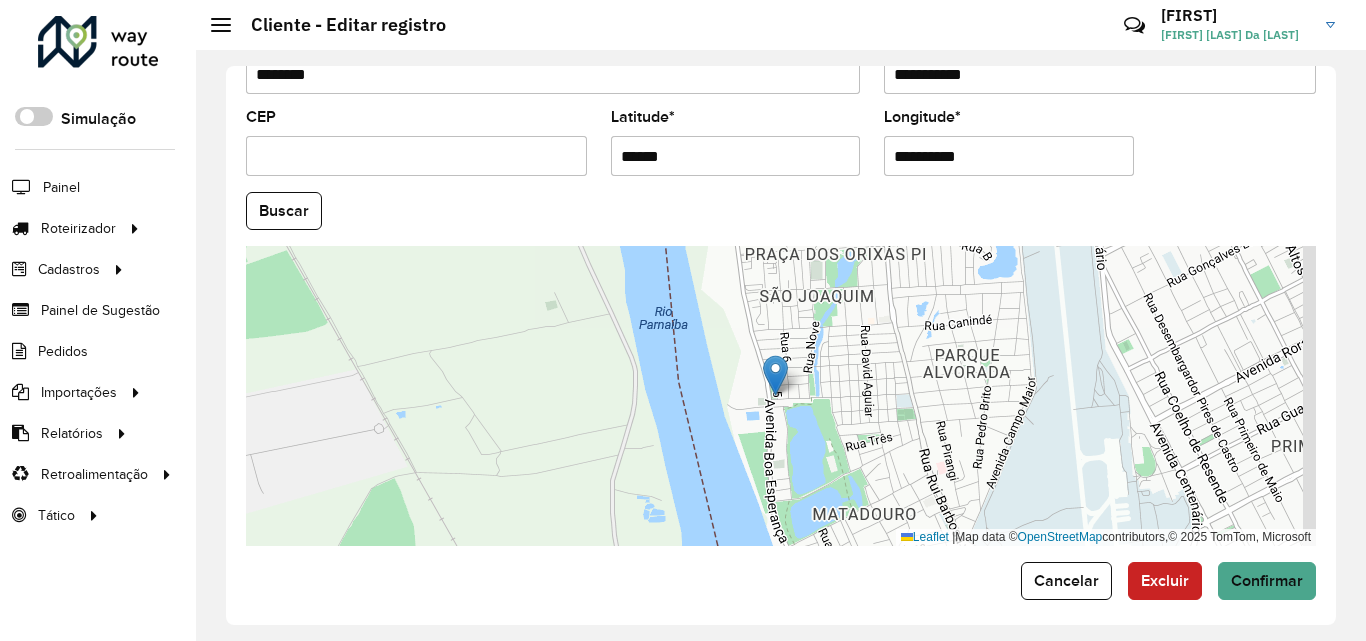 scroll, scrollTop: 847, scrollLeft: 0, axis: vertical 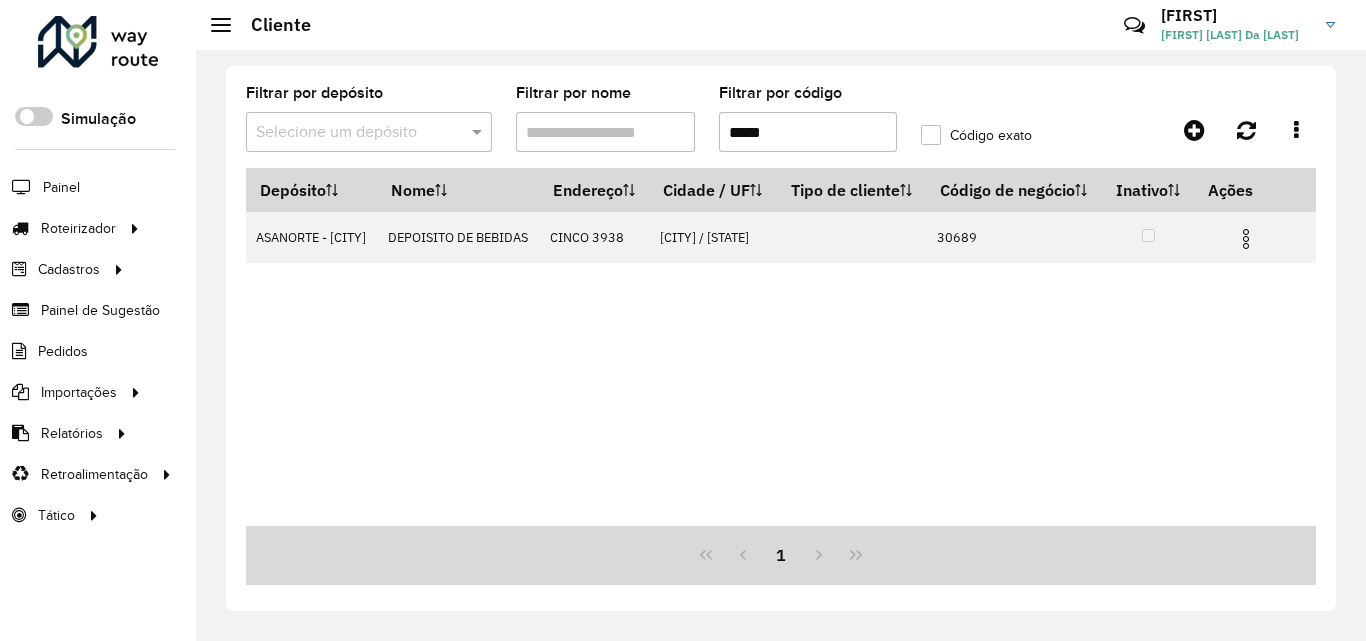 drag, startPoint x: 796, startPoint y: 125, endPoint x: 594, endPoint y: 125, distance: 202 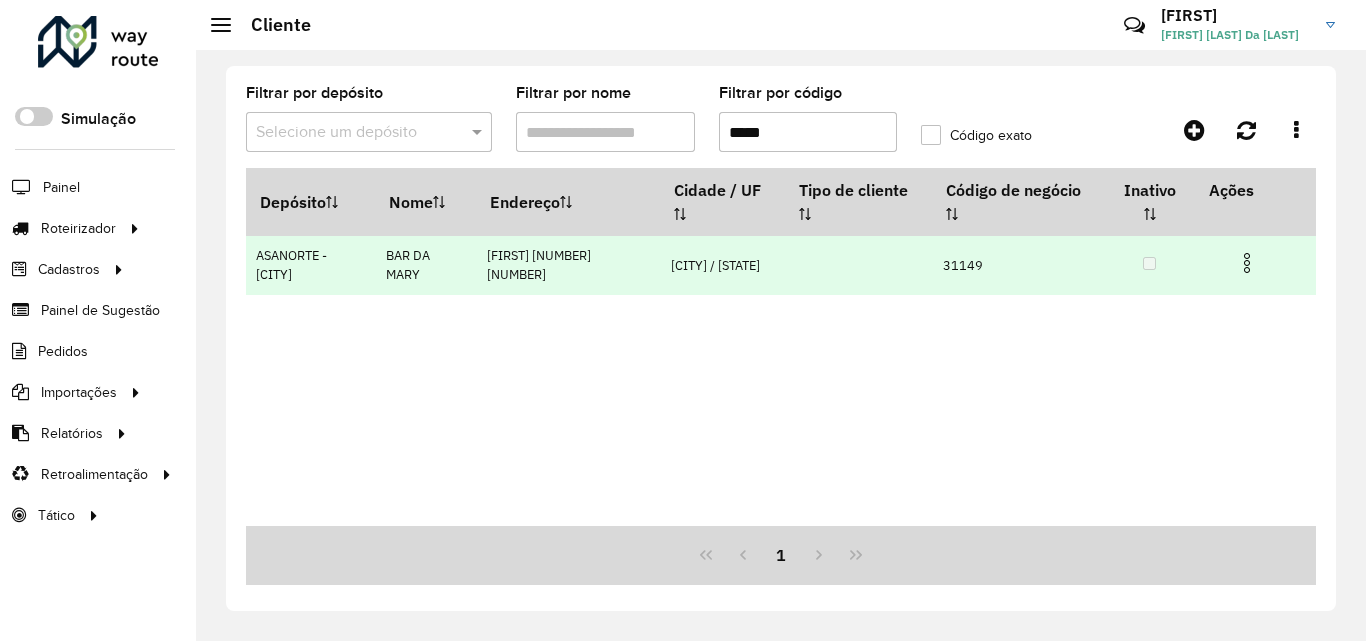 type on "*****" 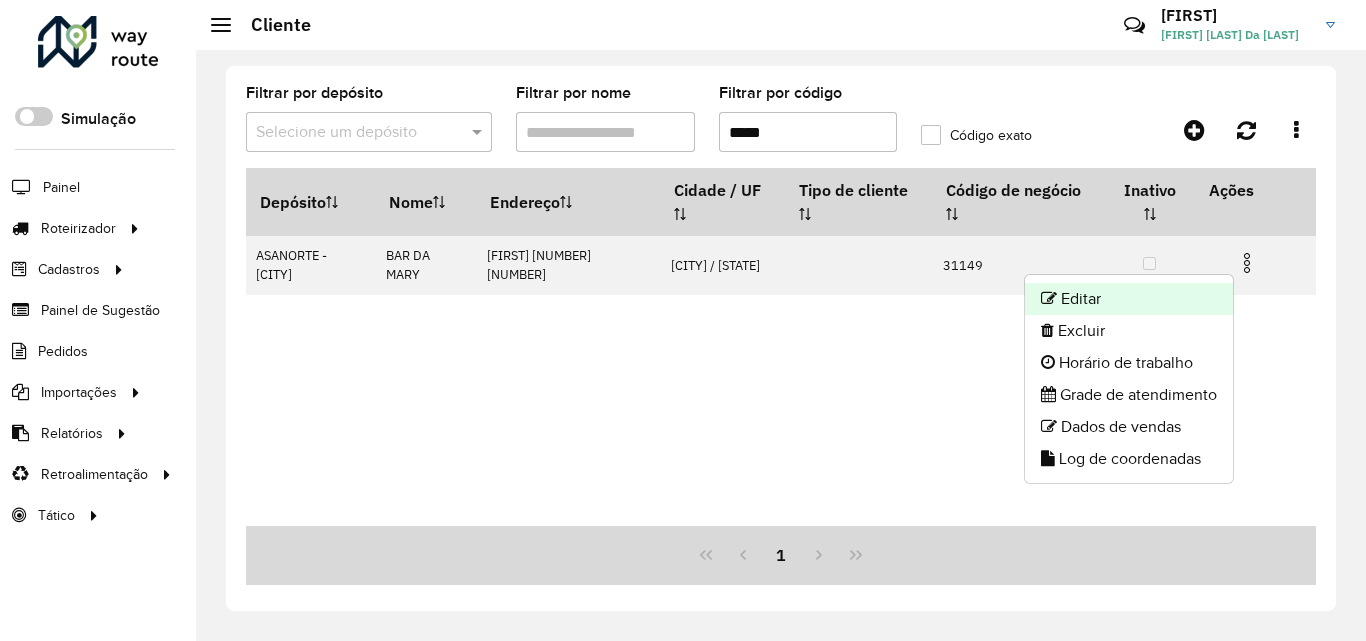 click on "Editar" 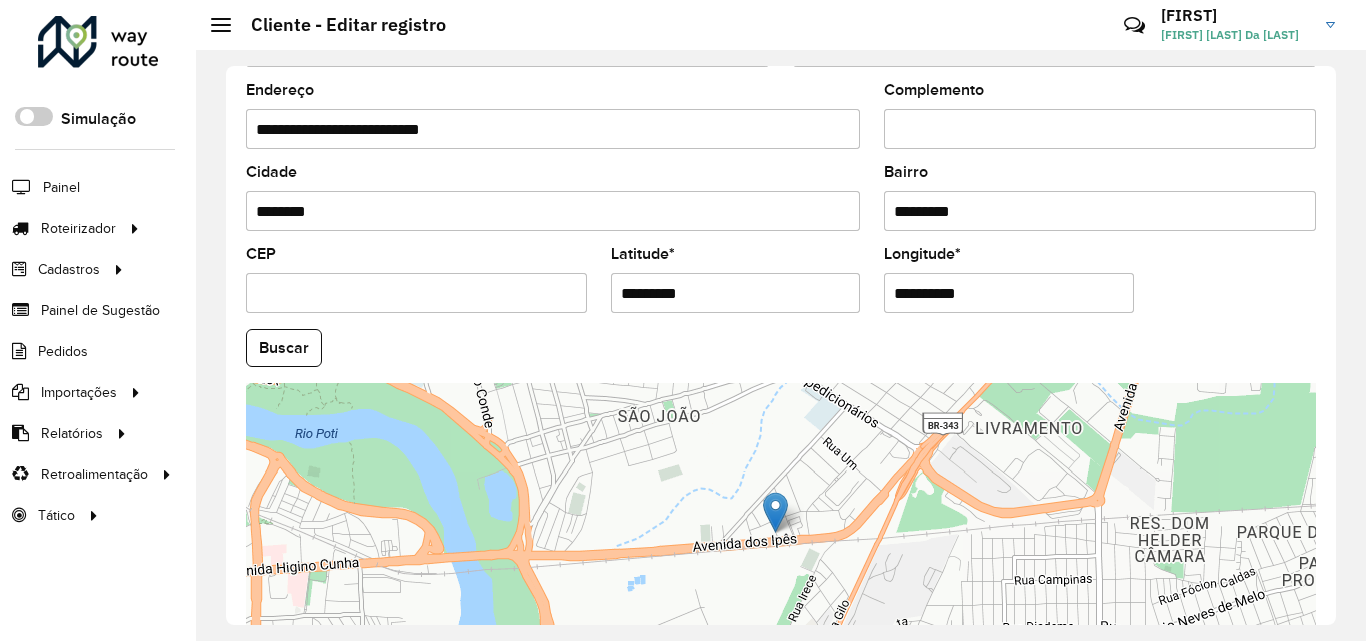 scroll, scrollTop: 700, scrollLeft: 0, axis: vertical 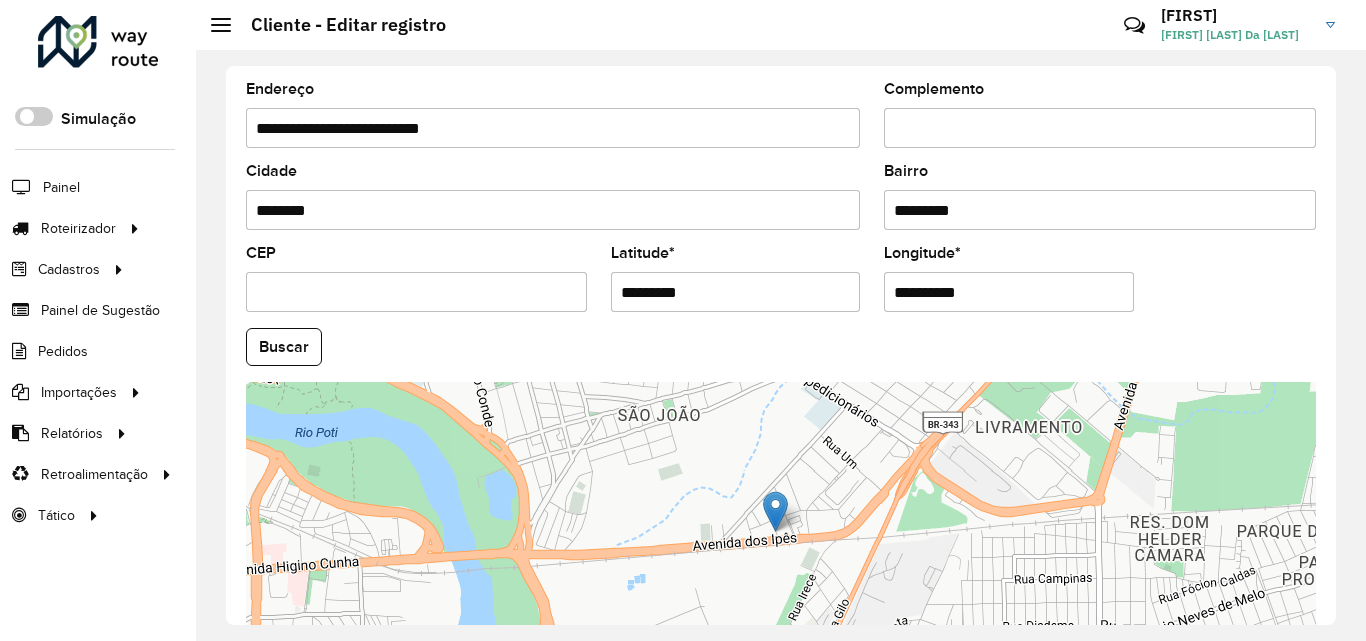 drag, startPoint x: 714, startPoint y: 293, endPoint x: 557, endPoint y: 311, distance: 158.02847 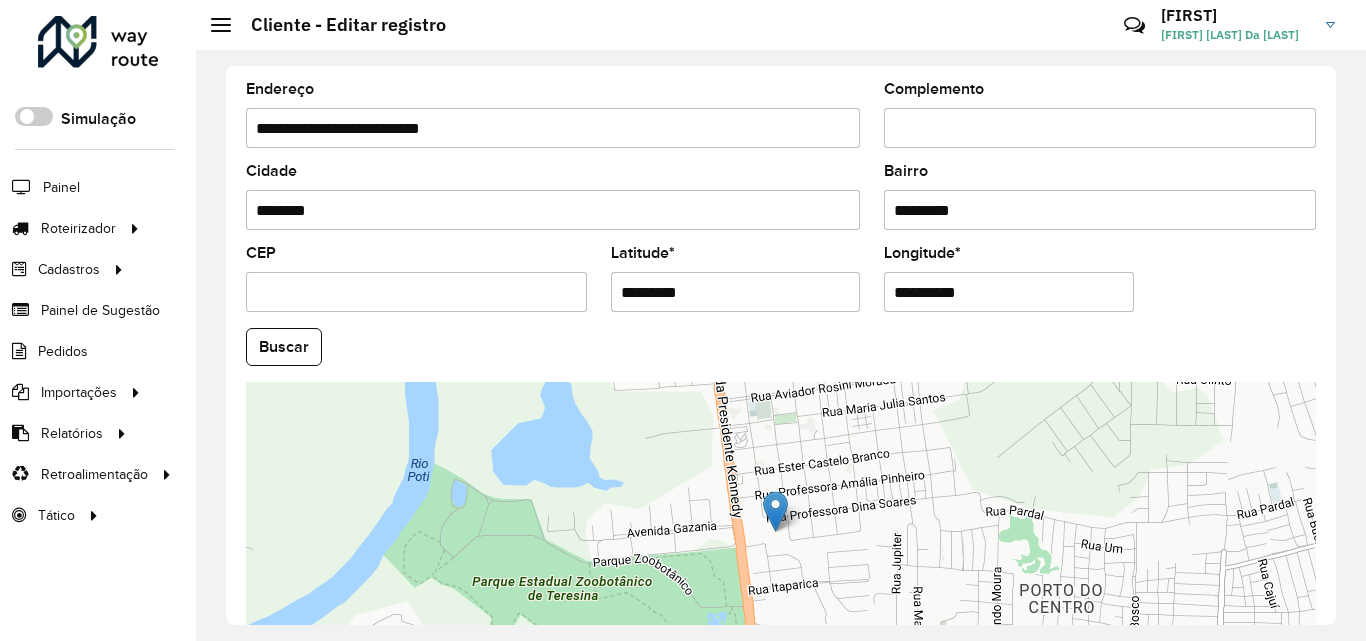 paste 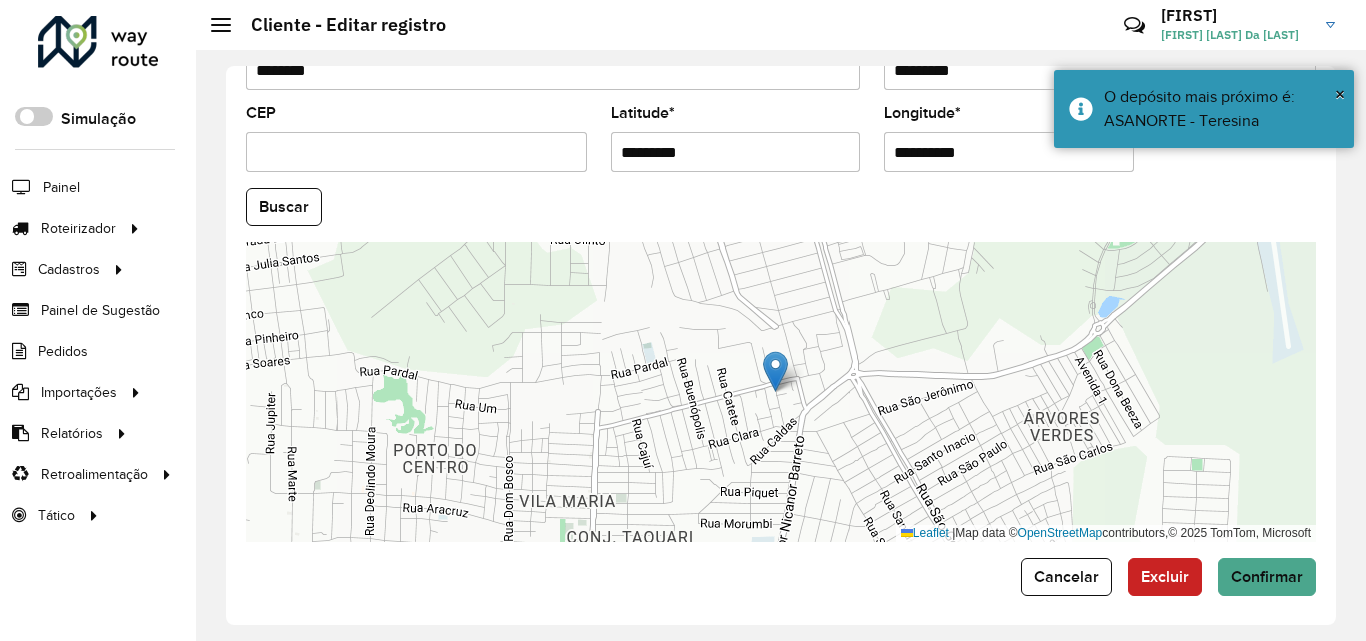 scroll, scrollTop: 847, scrollLeft: 0, axis: vertical 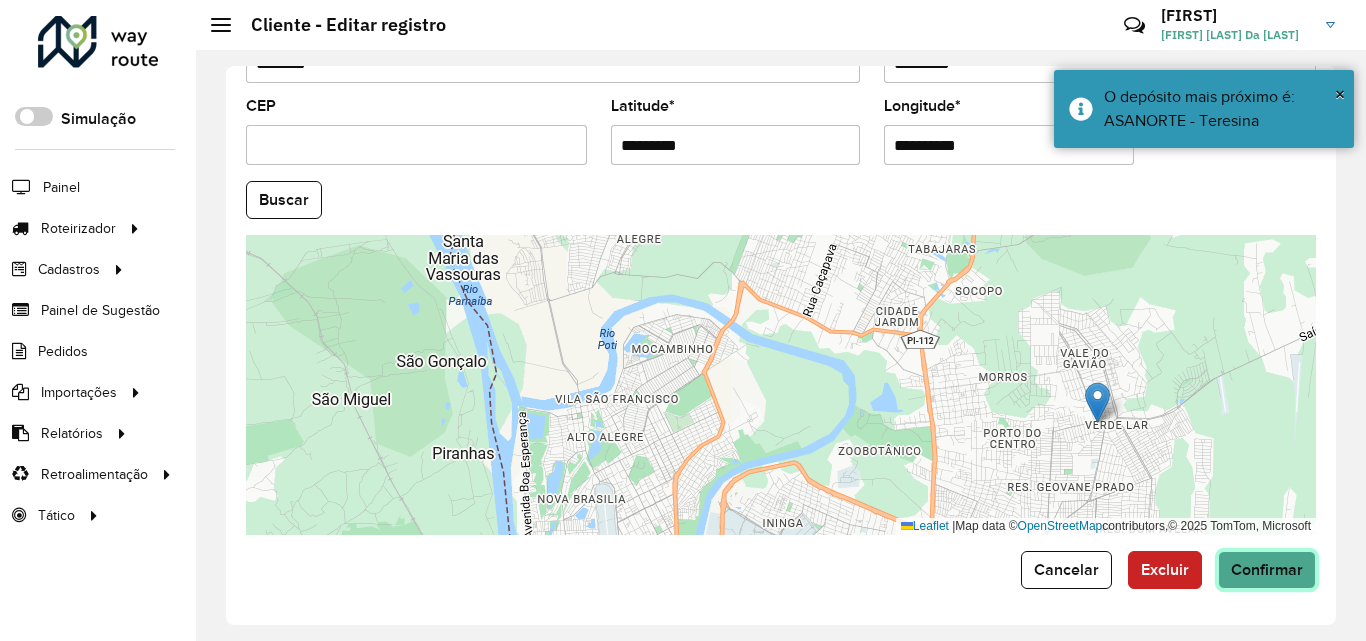 click on "Confirmar" 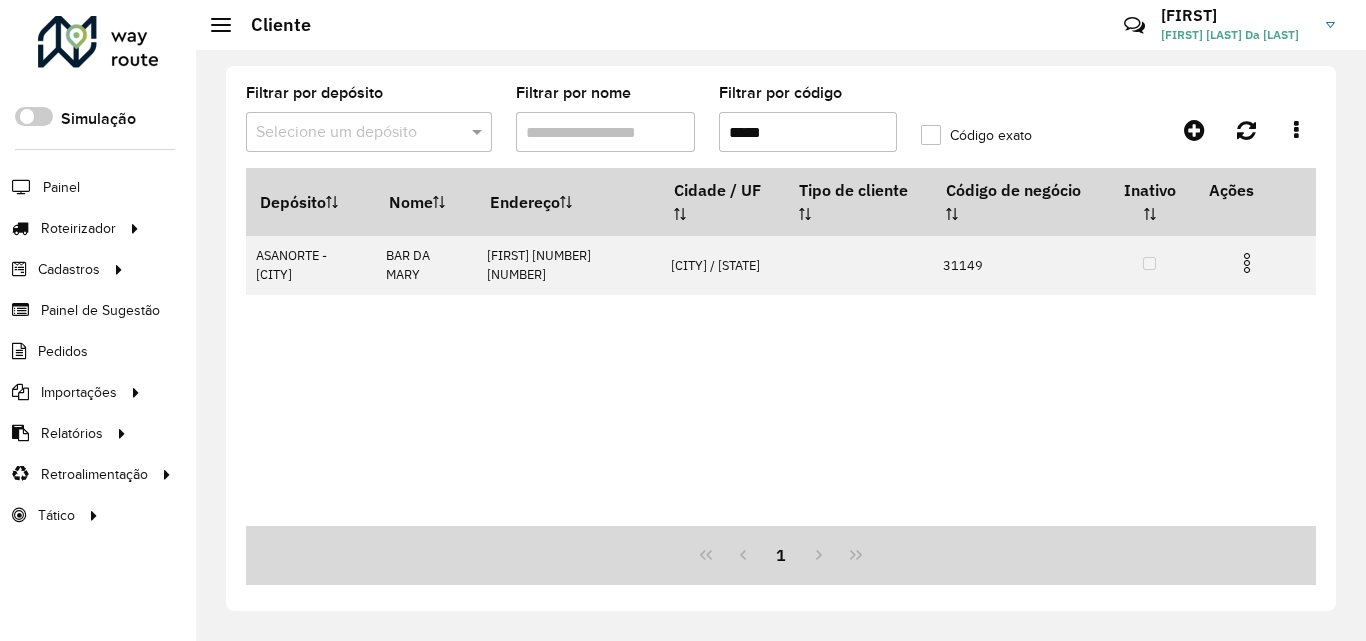 click on "*****" at bounding box center (808, 132) 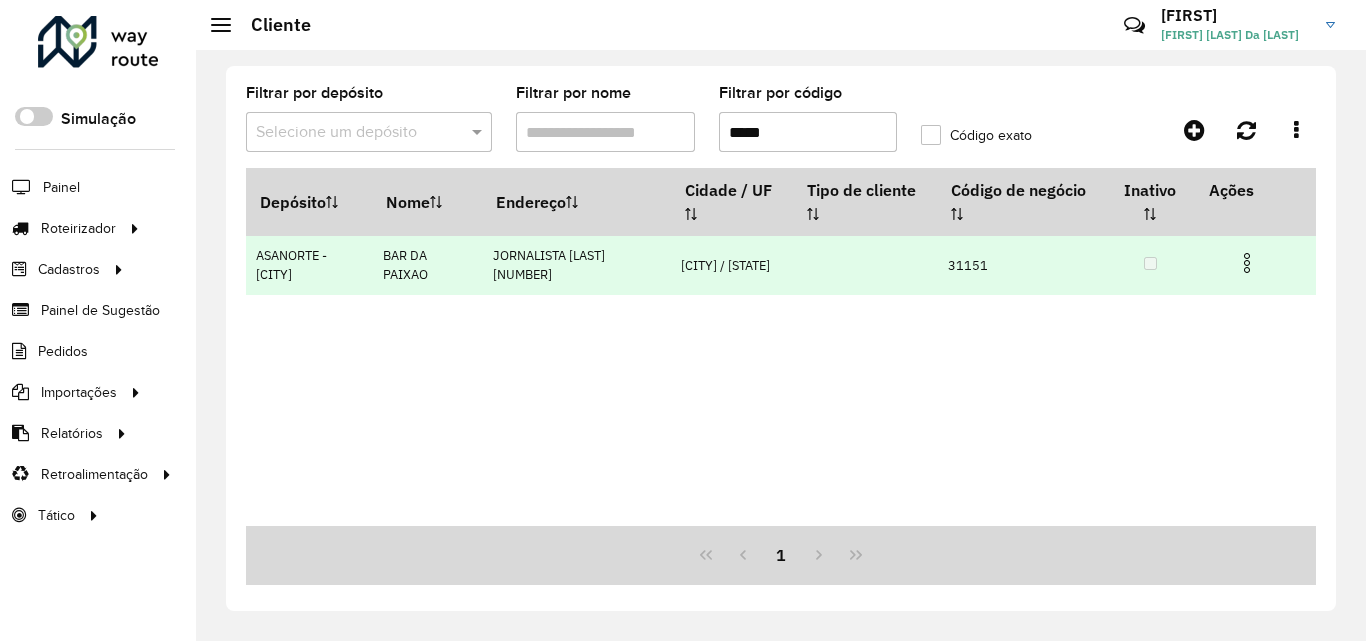 type on "*****" 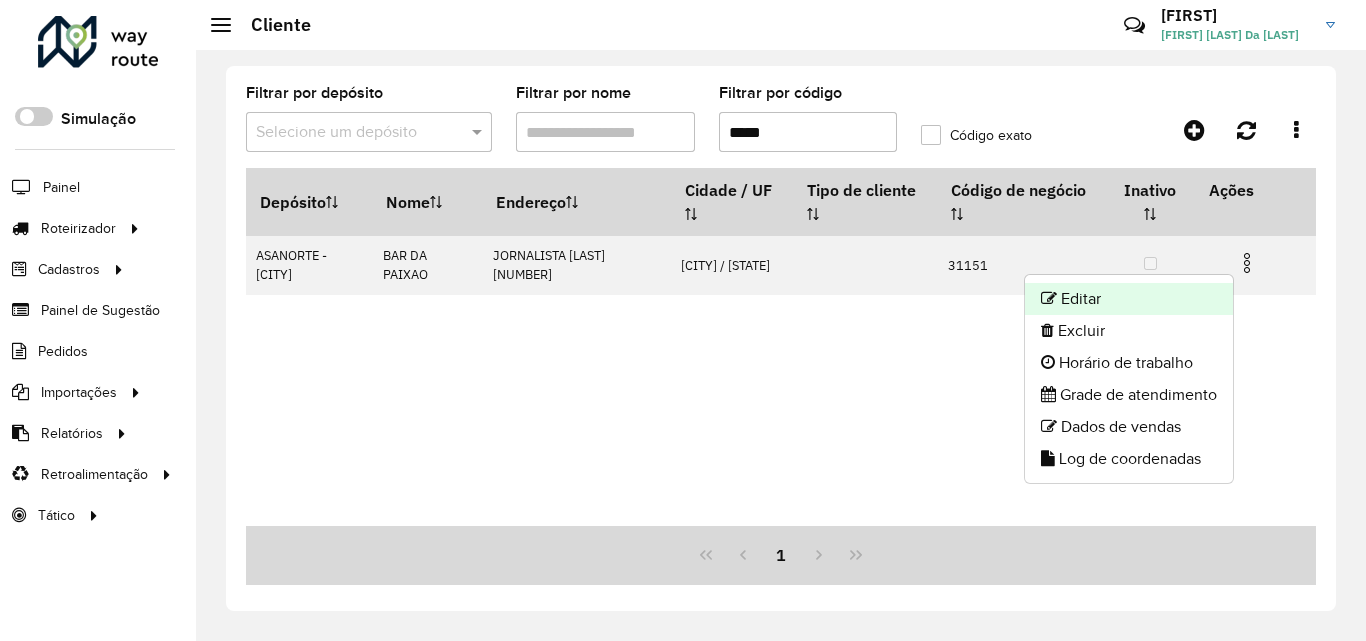click on "Editar" 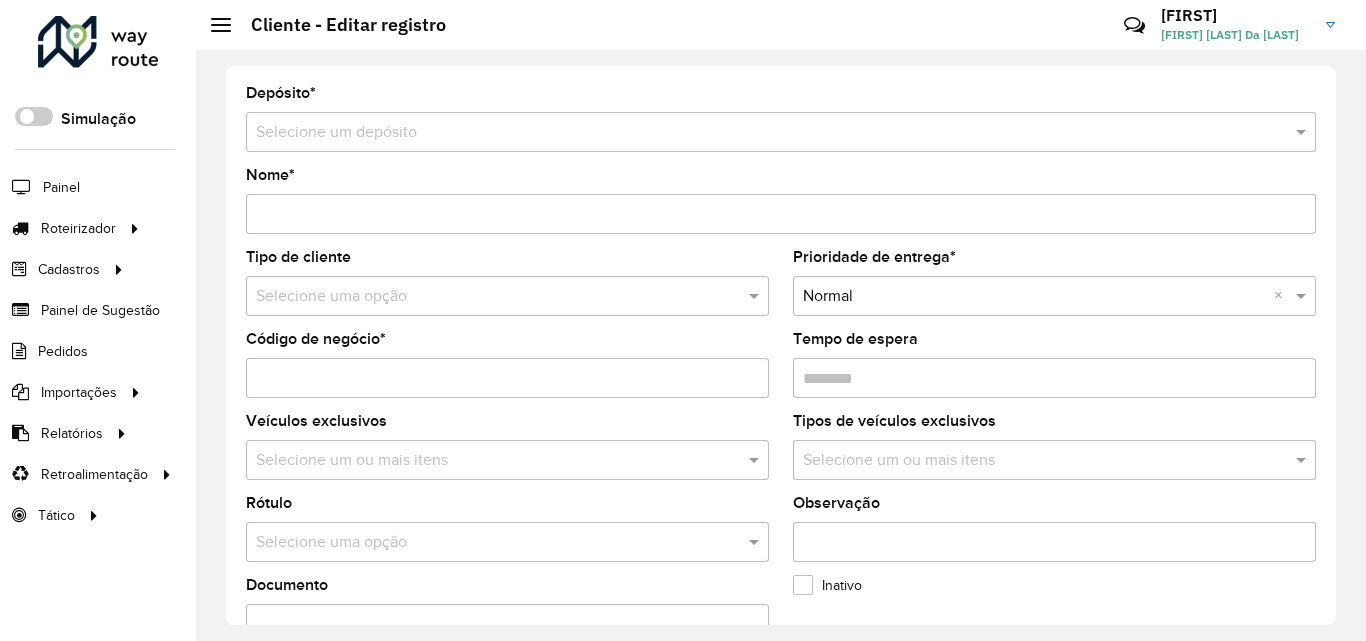 type on "**********" 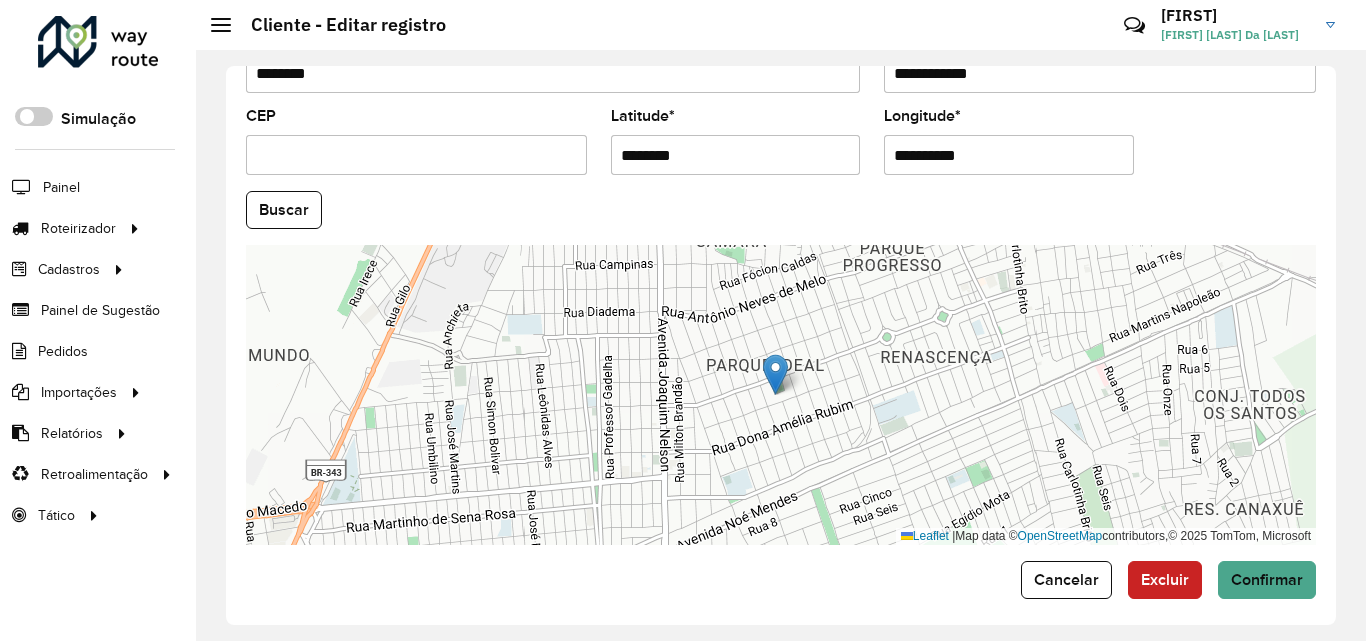scroll, scrollTop: 847, scrollLeft: 0, axis: vertical 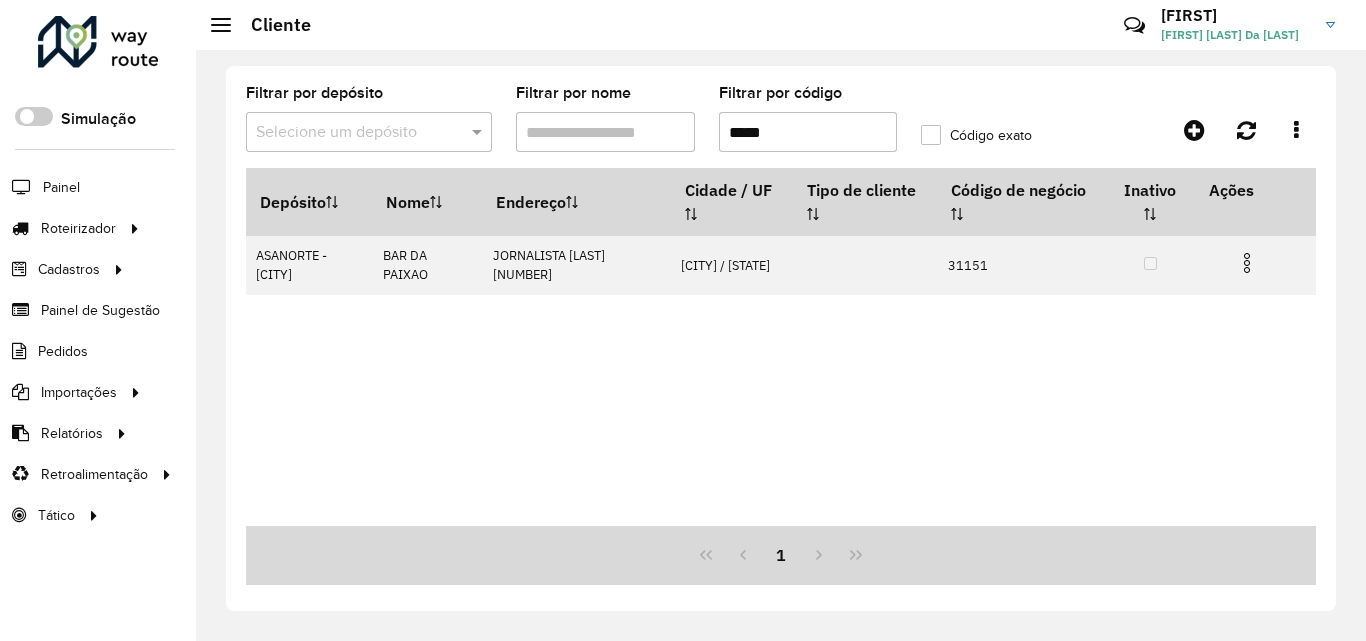 drag, startPoint x: 788, startPoint y: 132, endPoint x: 639, endPoint y: 132, distance: 149 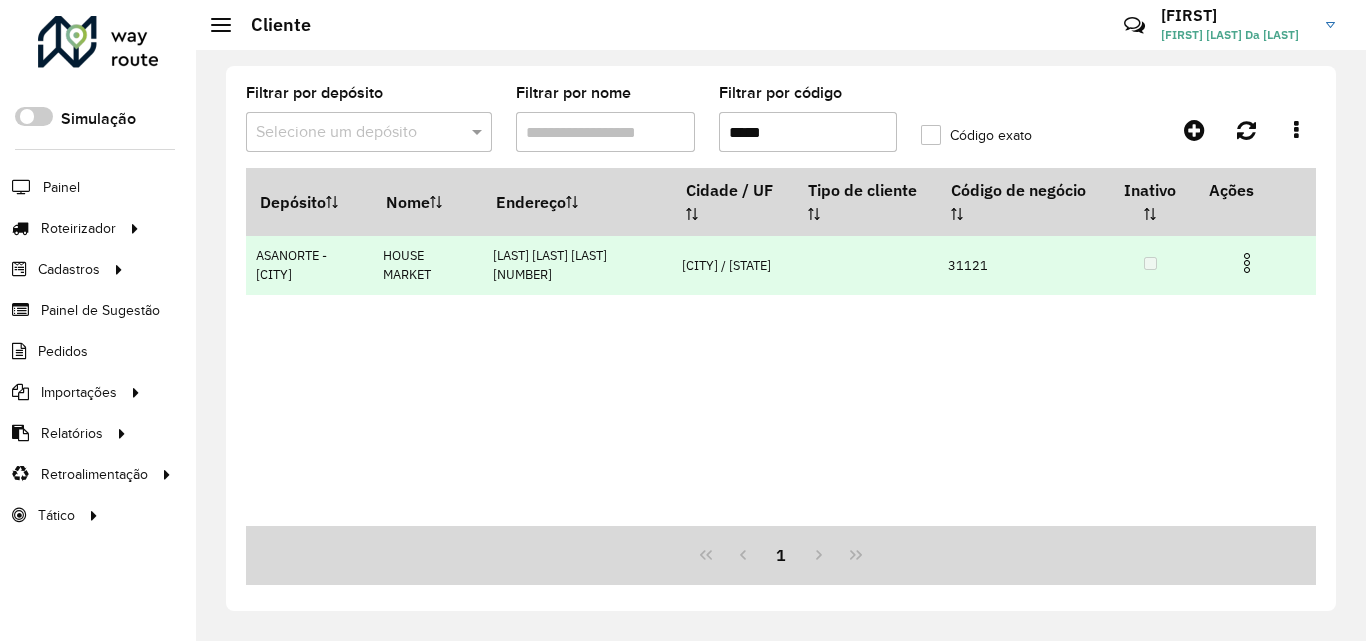 type on "*****" 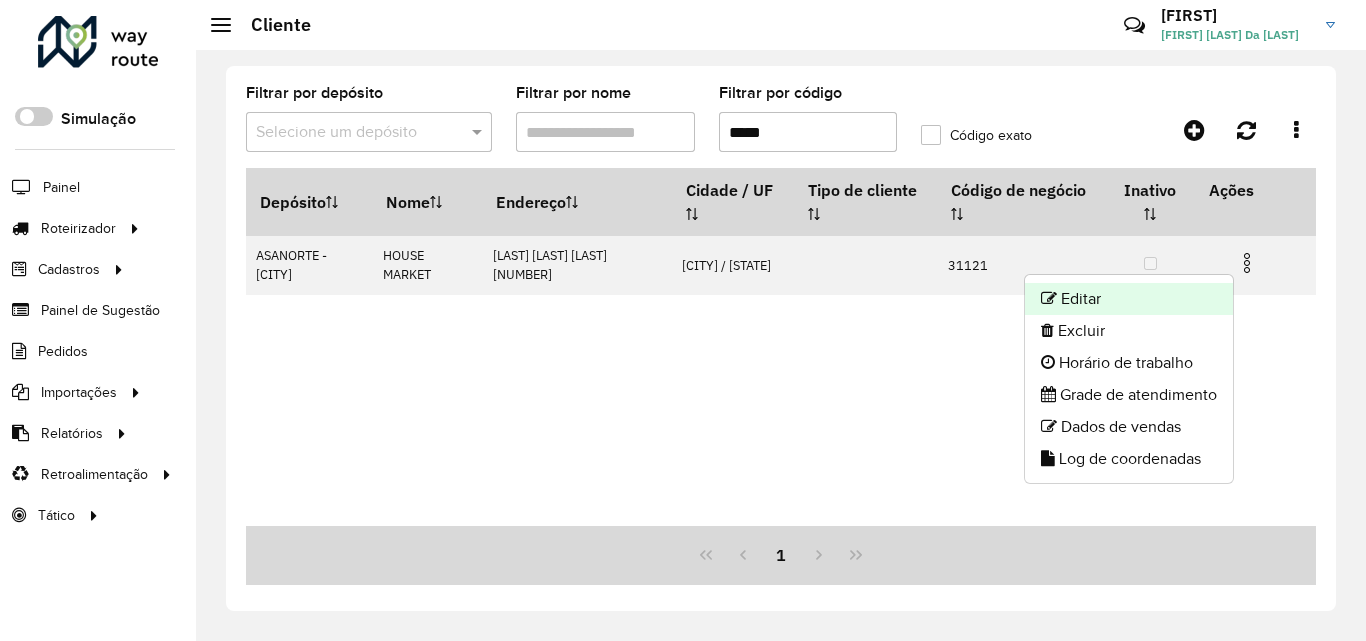 click on "Editar" 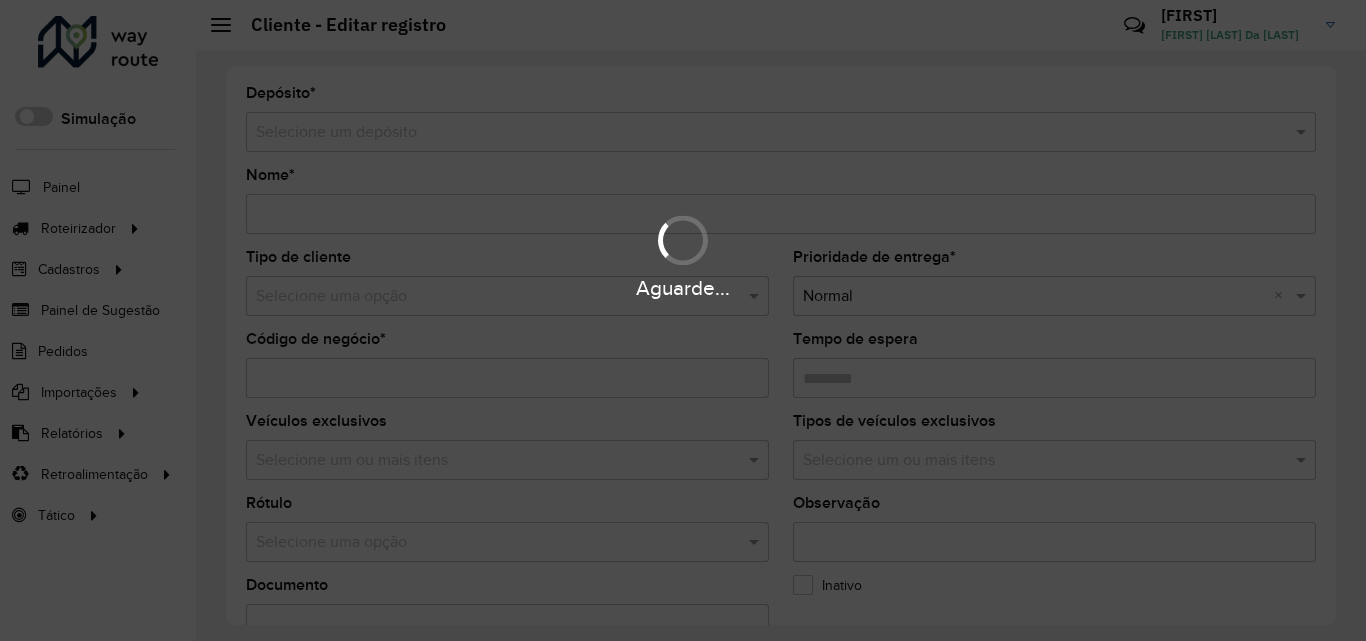 type on "**********" 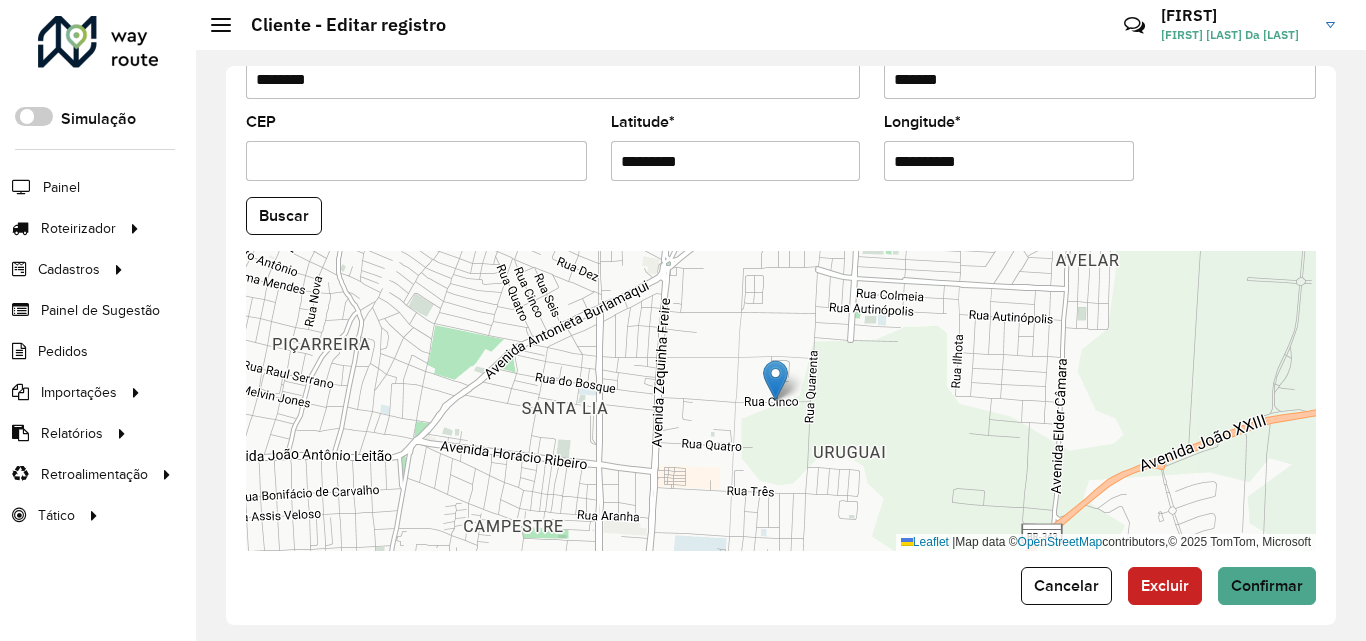 scroll, scrollTop: 847, scrollLeft: 0, axis: vertical 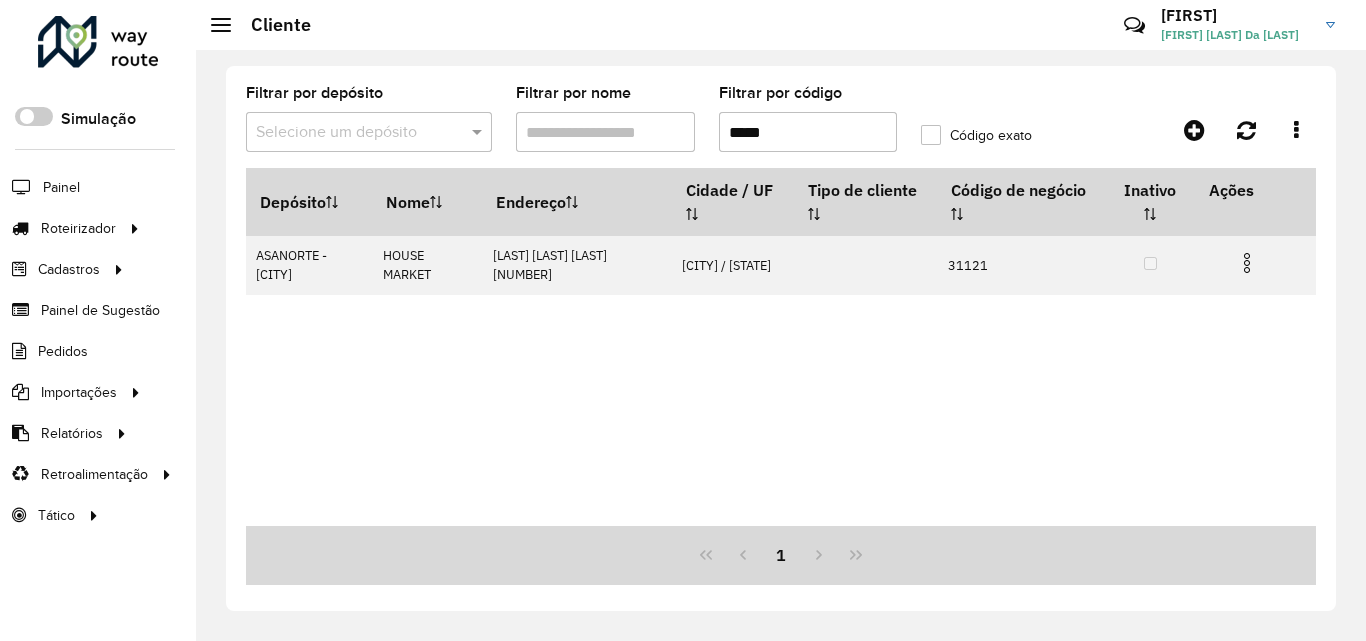 drag, startPoint x: 774, startPoint y: 135, endPoint x: 599, endPoint y: 147, distance: 175.41095 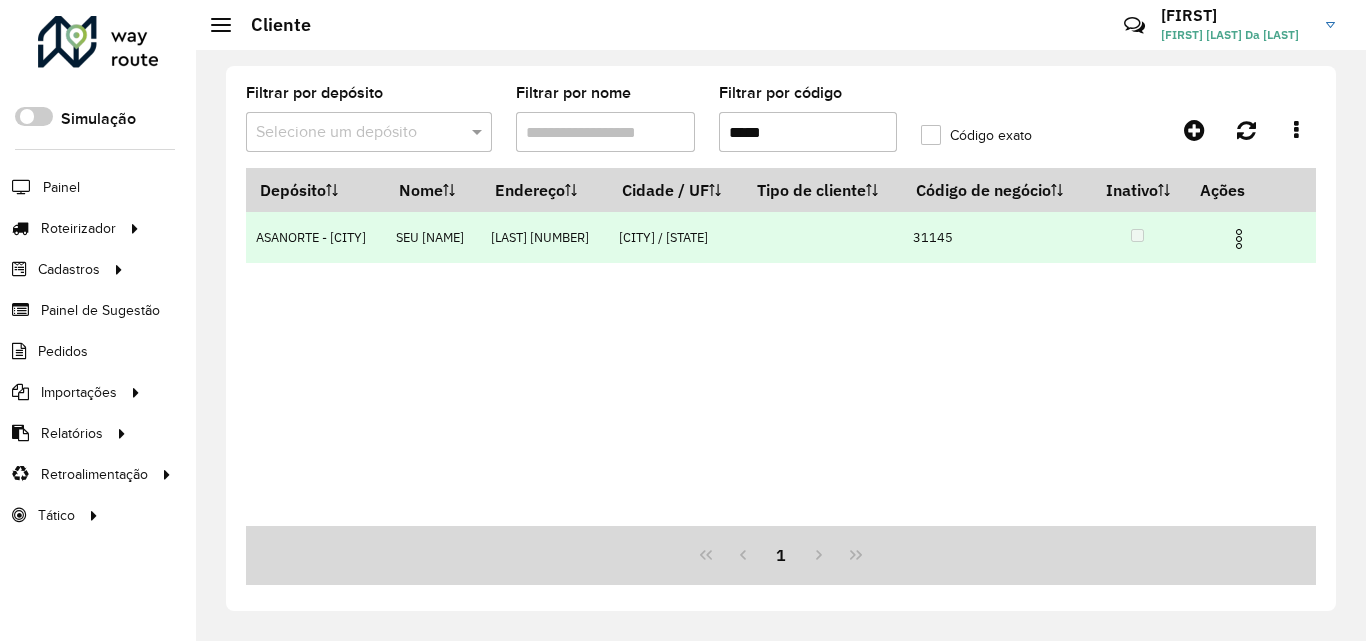 type on "*****" 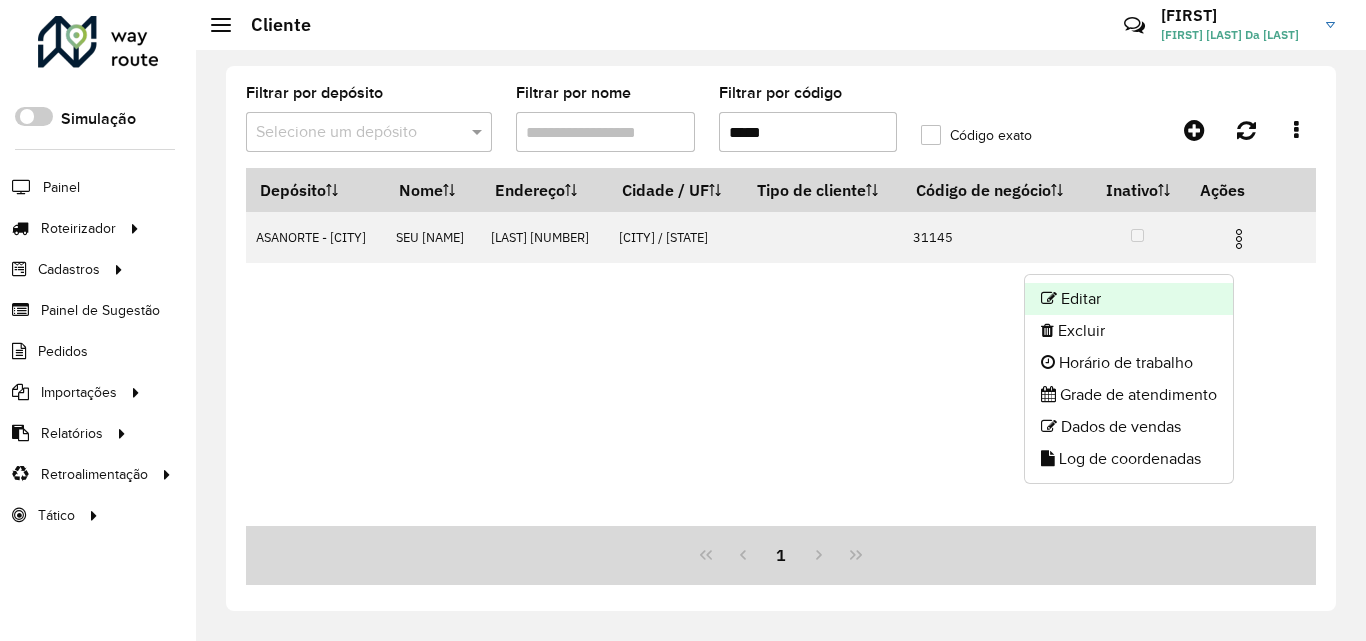 click on "Editar" 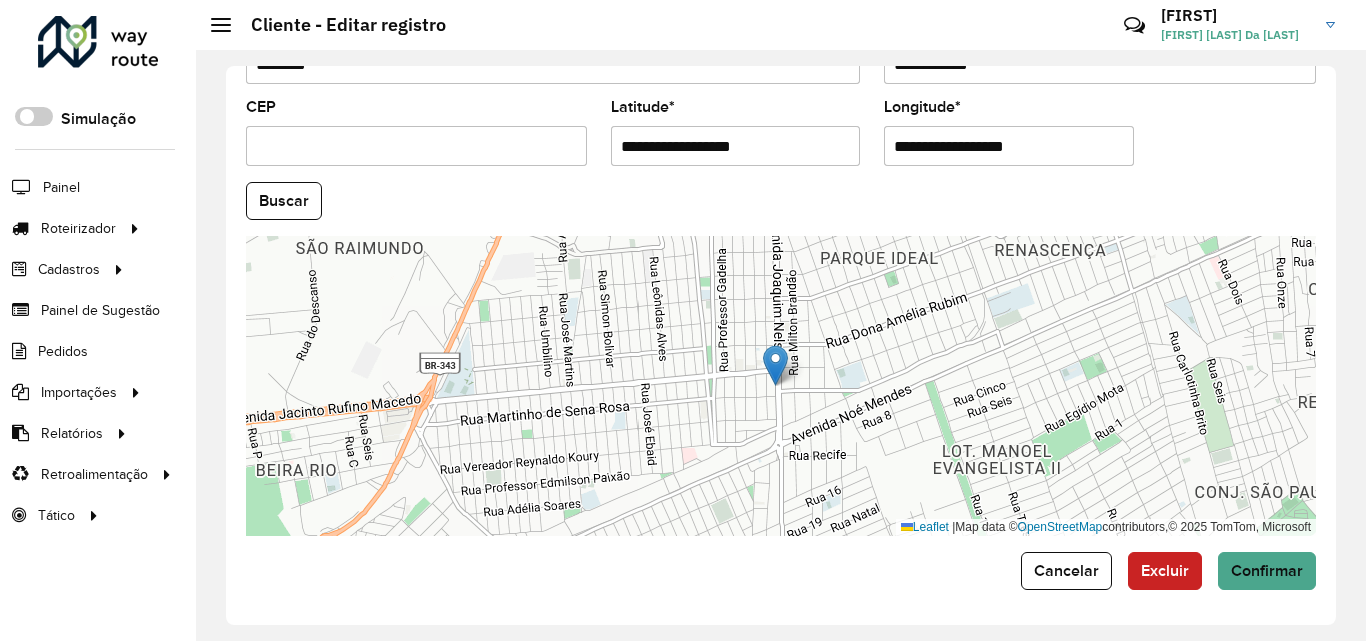 scroll, scrollTop: 847, scrollLeft: 0, axis: vertical 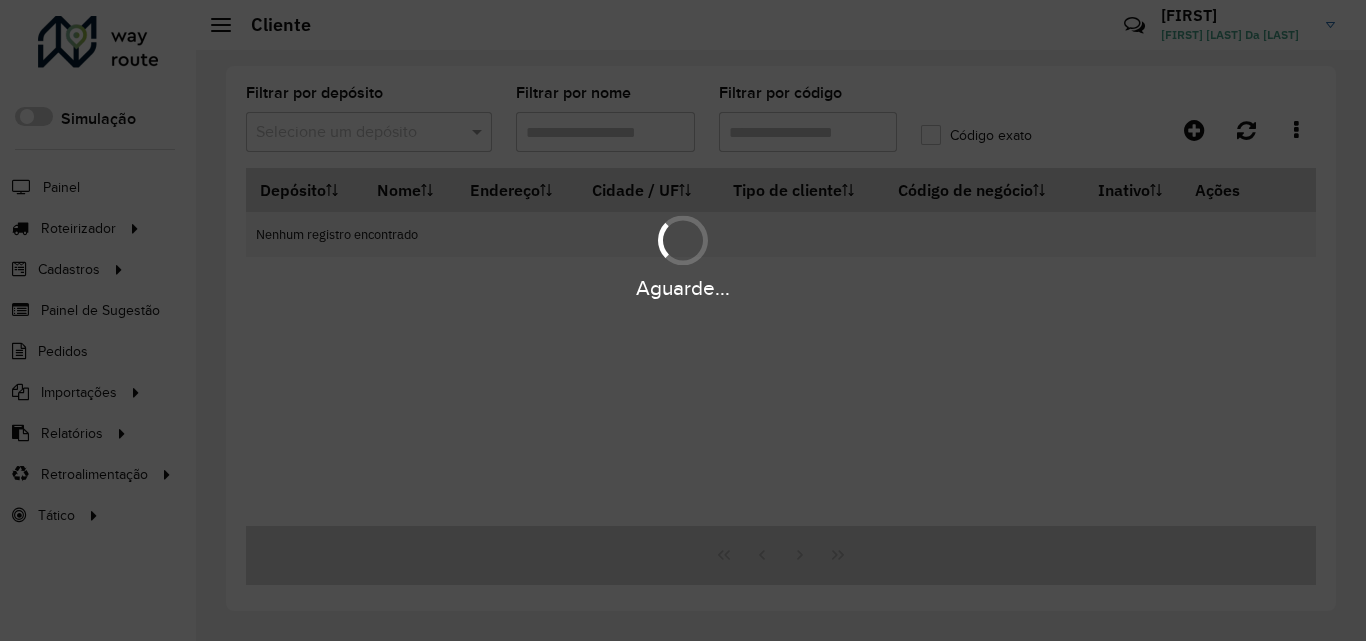 type on "*****" 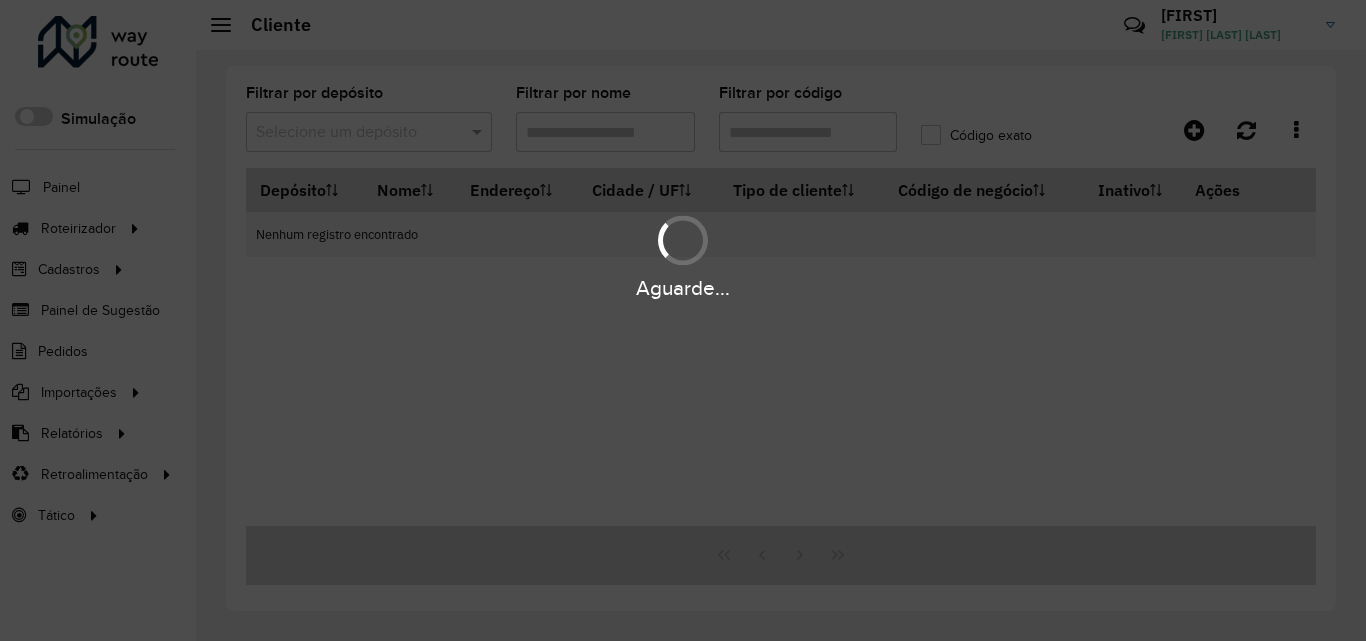 type on "*****" 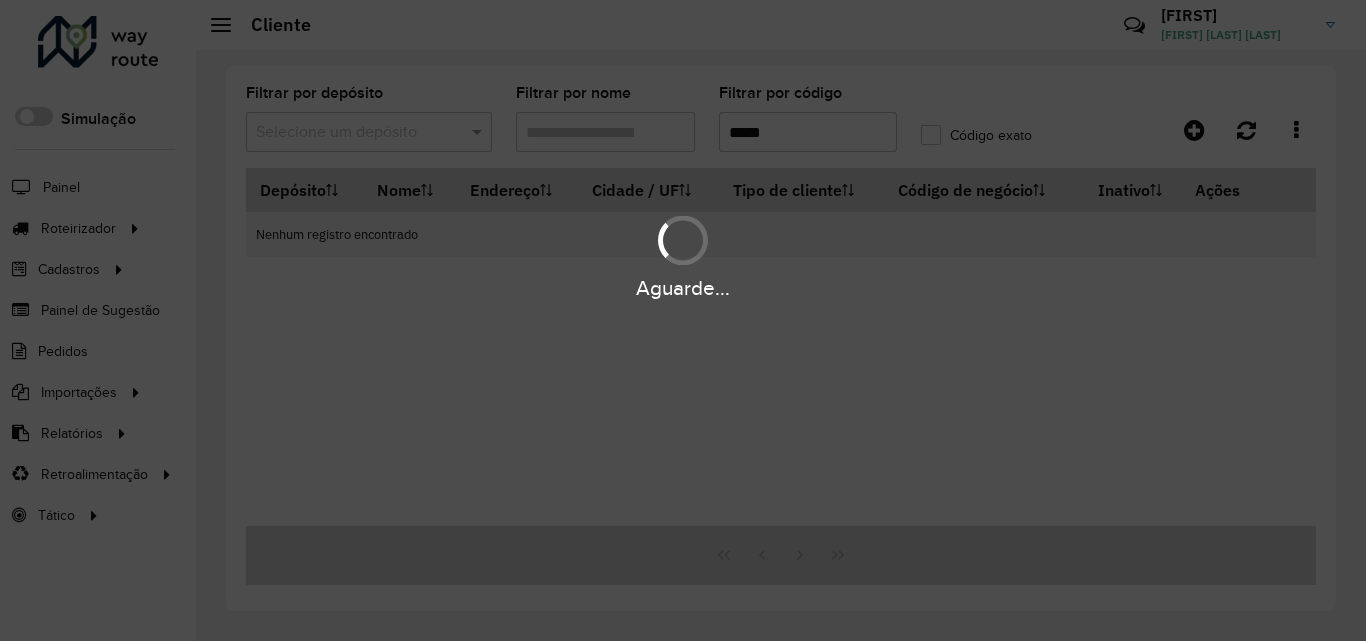 scroll, scrollTop: 0, scrollLeft: 0, axis: both 